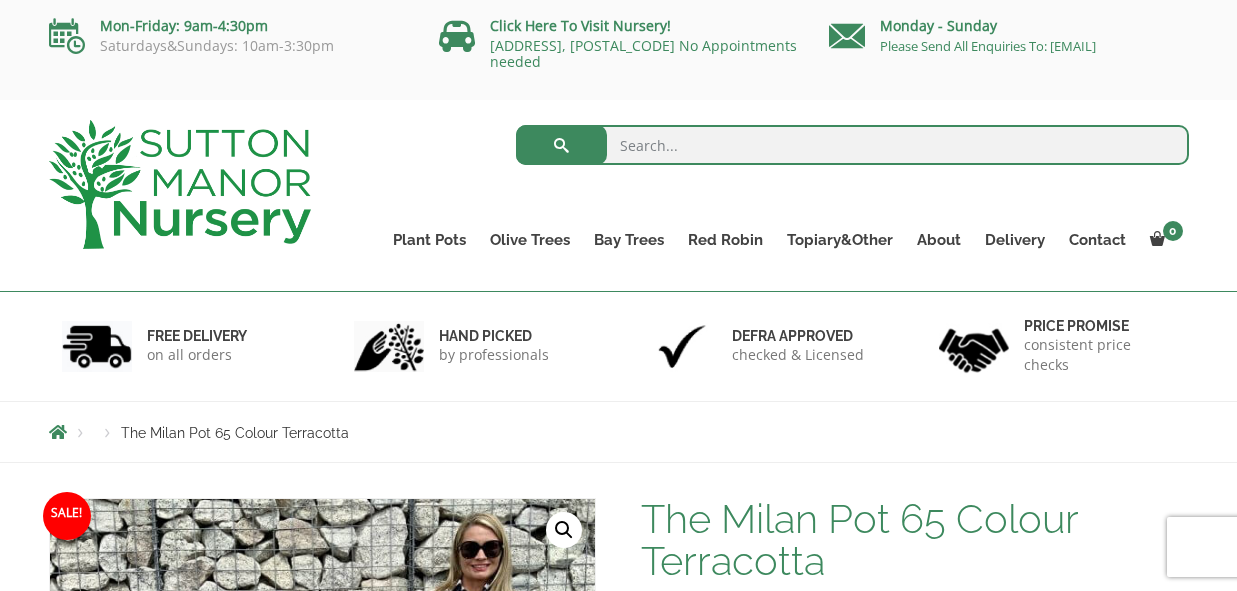 scroll, scrollTop: 0, scrollLeft: 0, axis: both 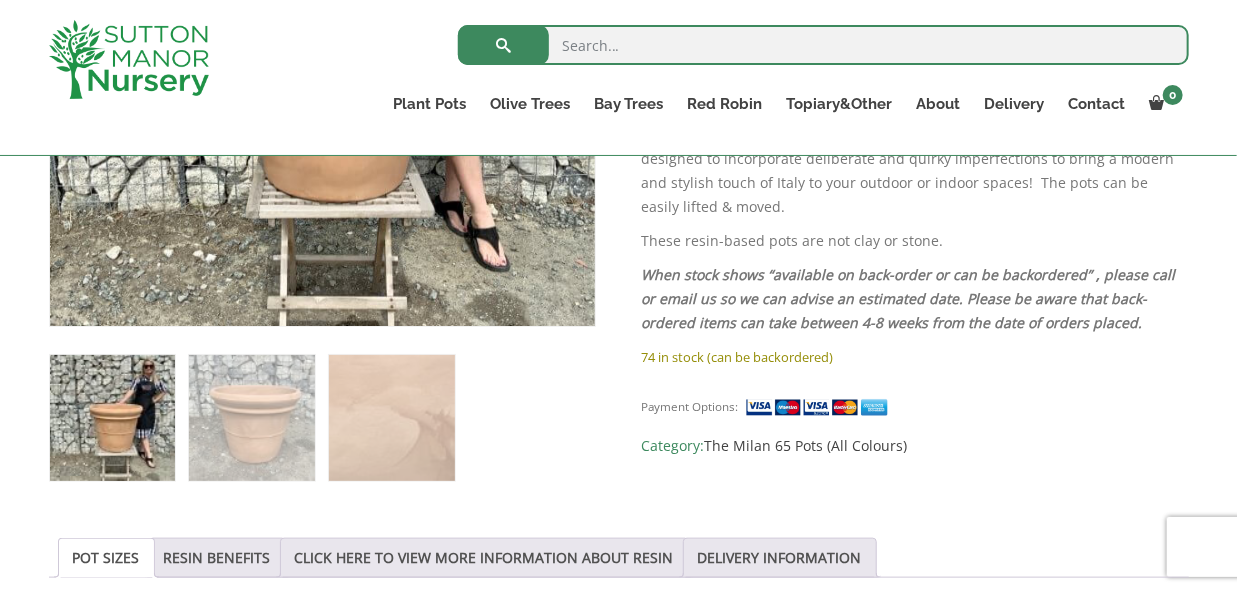 click on "POT SIZES" at bounding box center [106, 558] 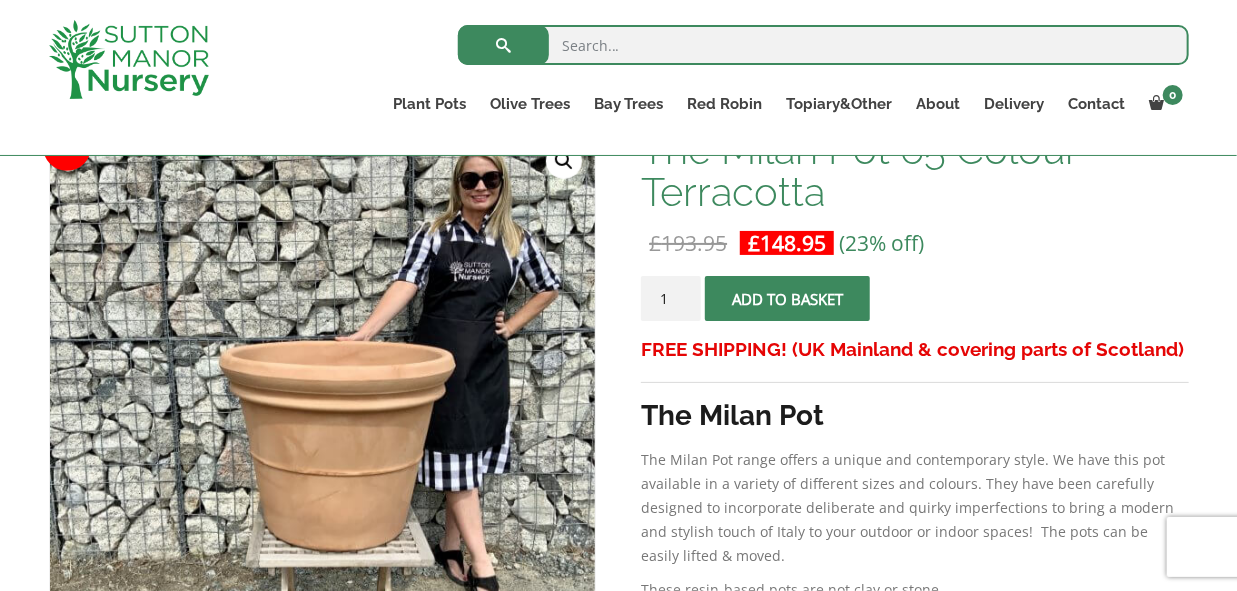 scroll, scrollTop: 682, scrollLeft: 0, axis: vertical 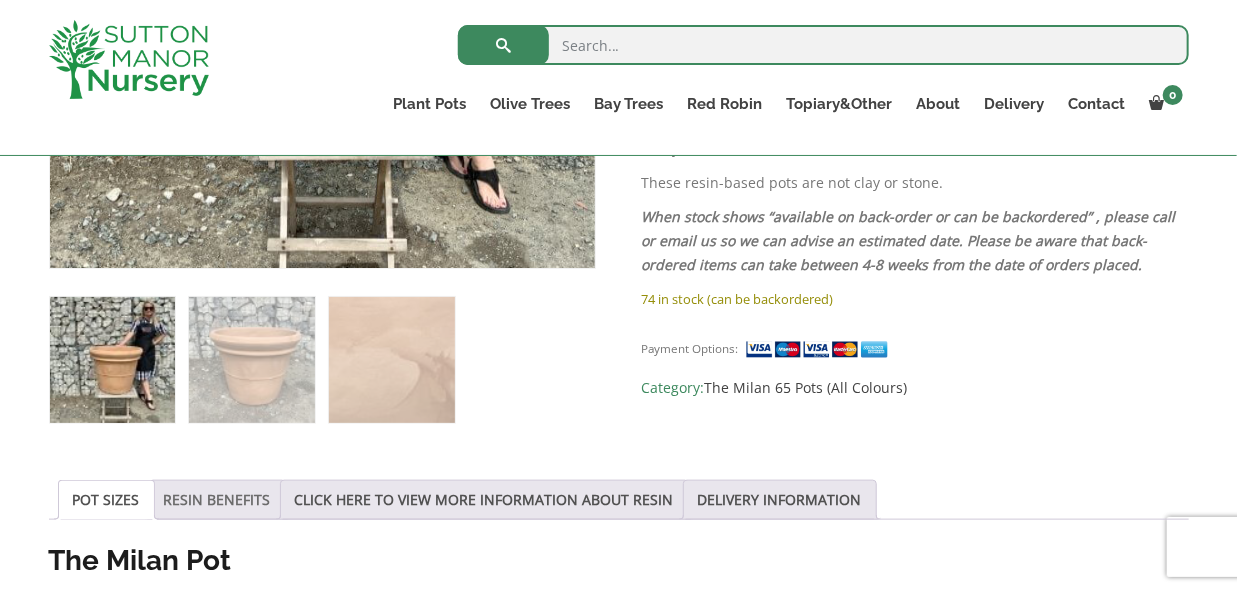 click on "RESIN BENEFITS" at bounding box center [217, 500] 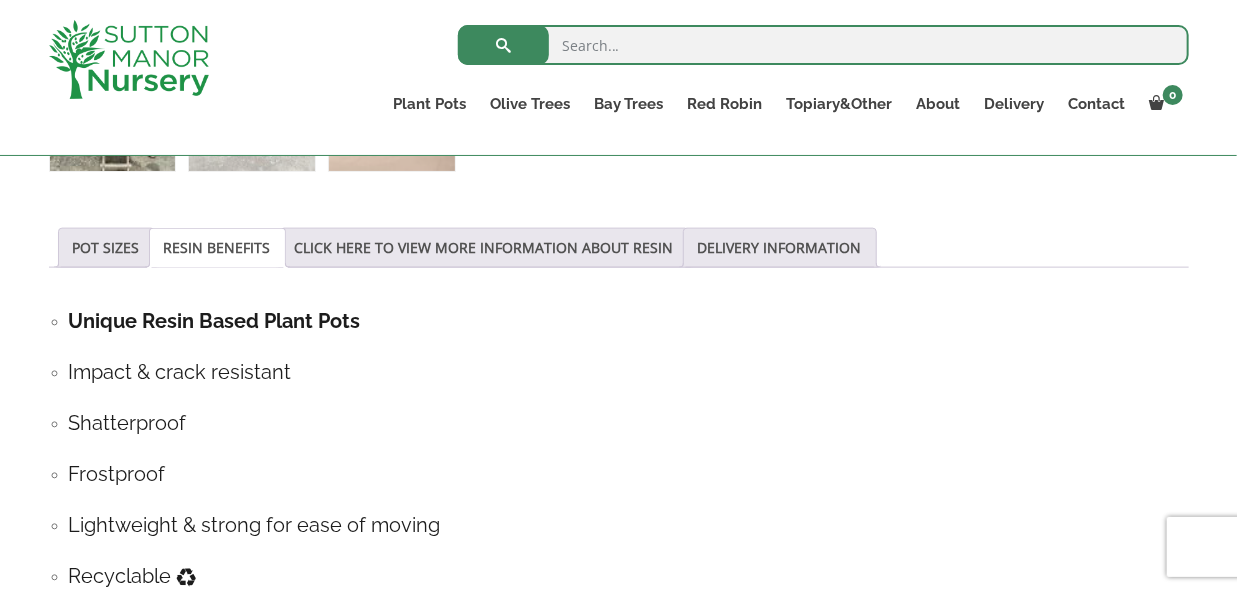 scroll, scrollTop: 988, scrollLeft: 0, axis: vertical 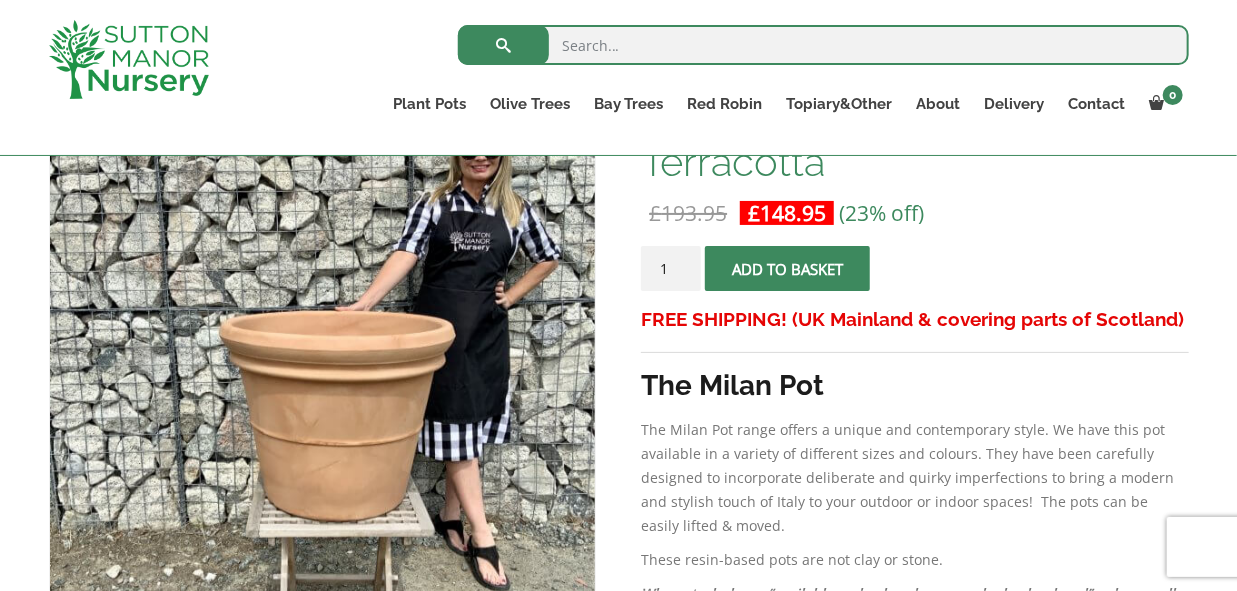 click at bounding box center (129, 59) 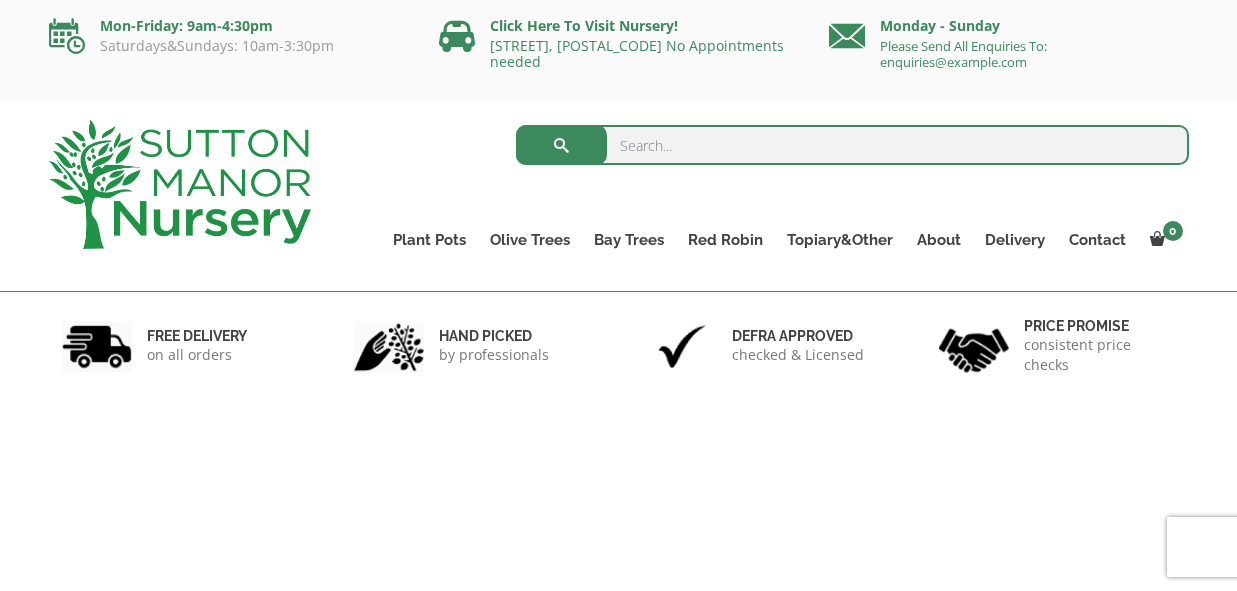 scroll, scrollTop: 0, scrollLeft: 0, axis: both 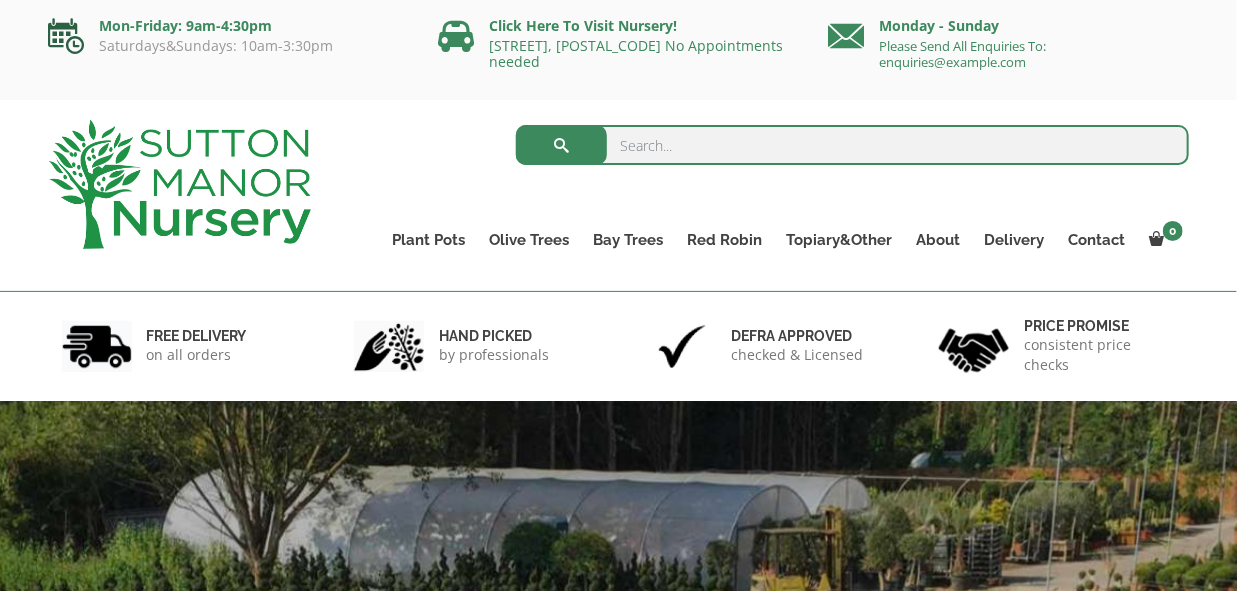 click at bounding box center (67, 36) 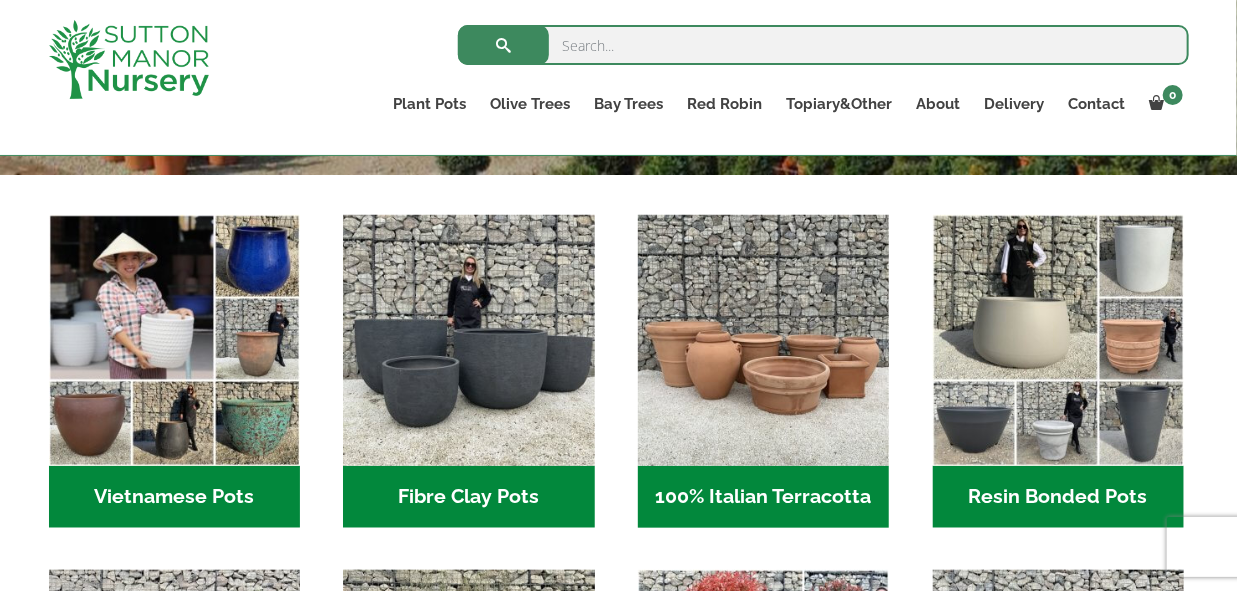 scroll, scrollTop: 634, scrollLeft: 0, axis: vertical 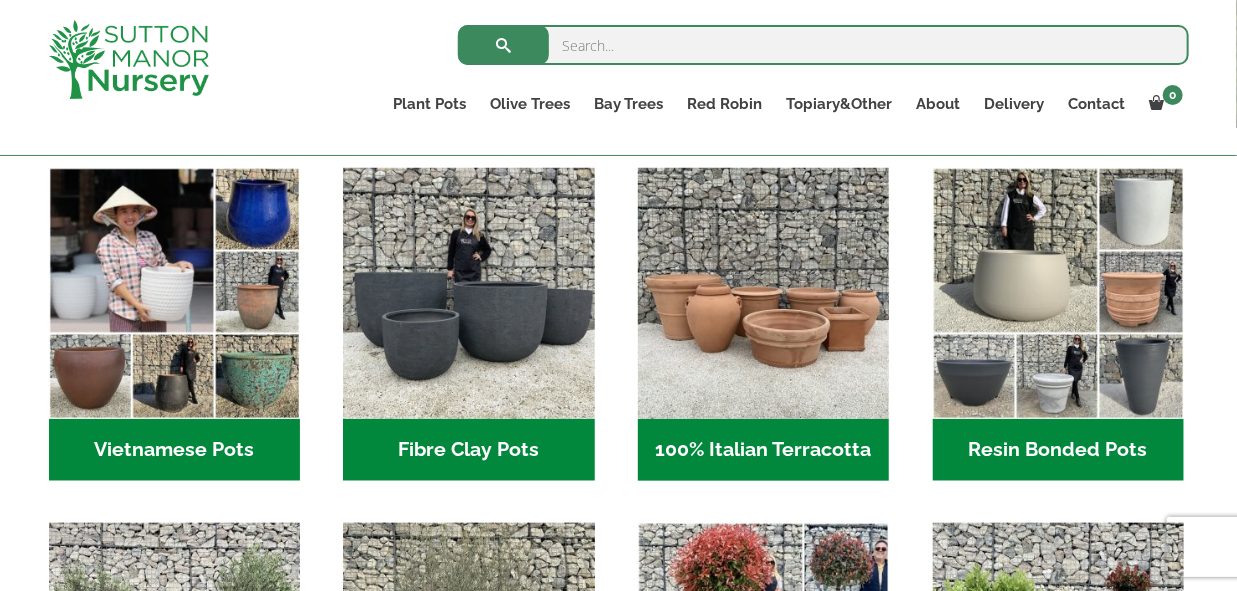 click on "100% Italian Terracotta  (25)" at bounding box center [763, 450] 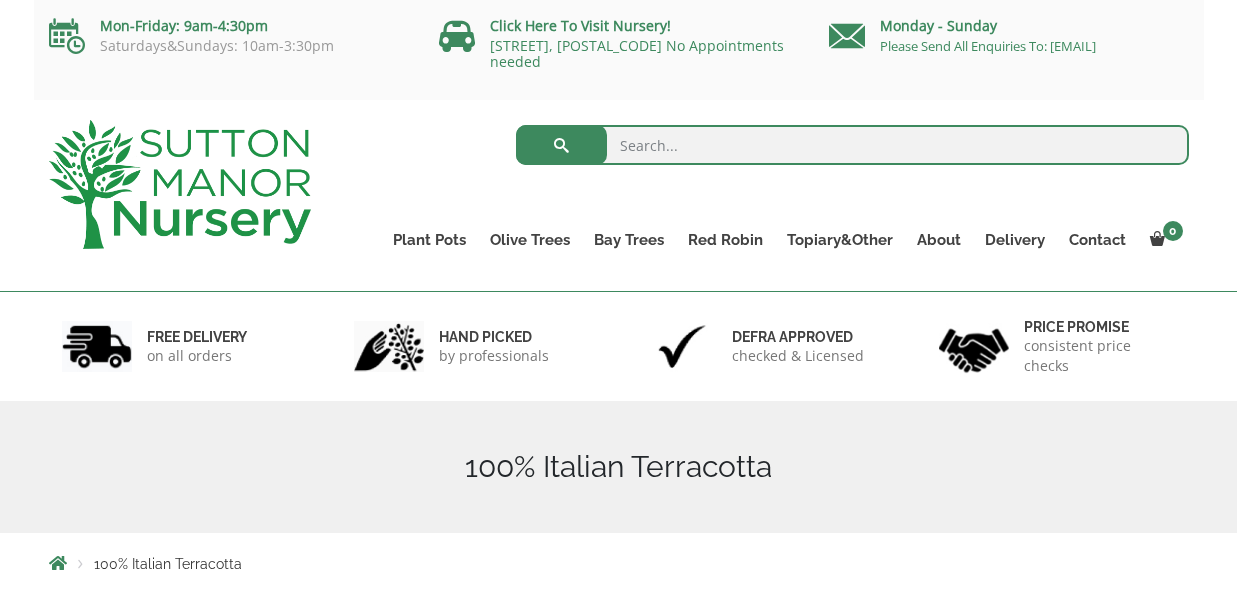 scroll, scrollTop: 0, scrollLeft: 0, axis: both 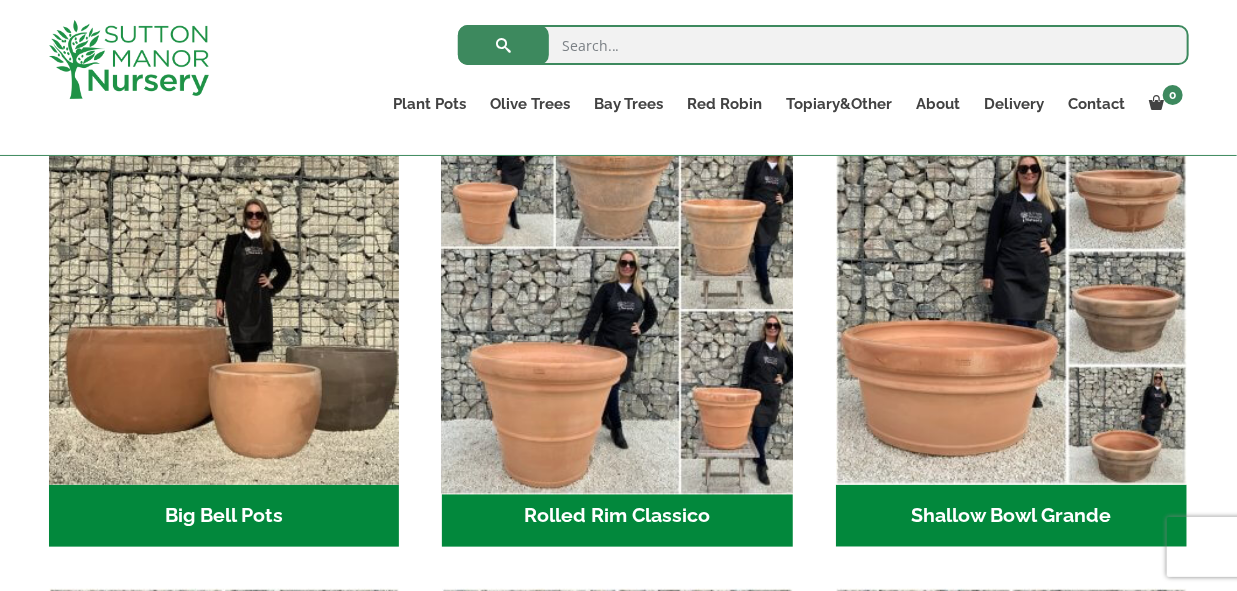 click at bounding box center (618, 310) 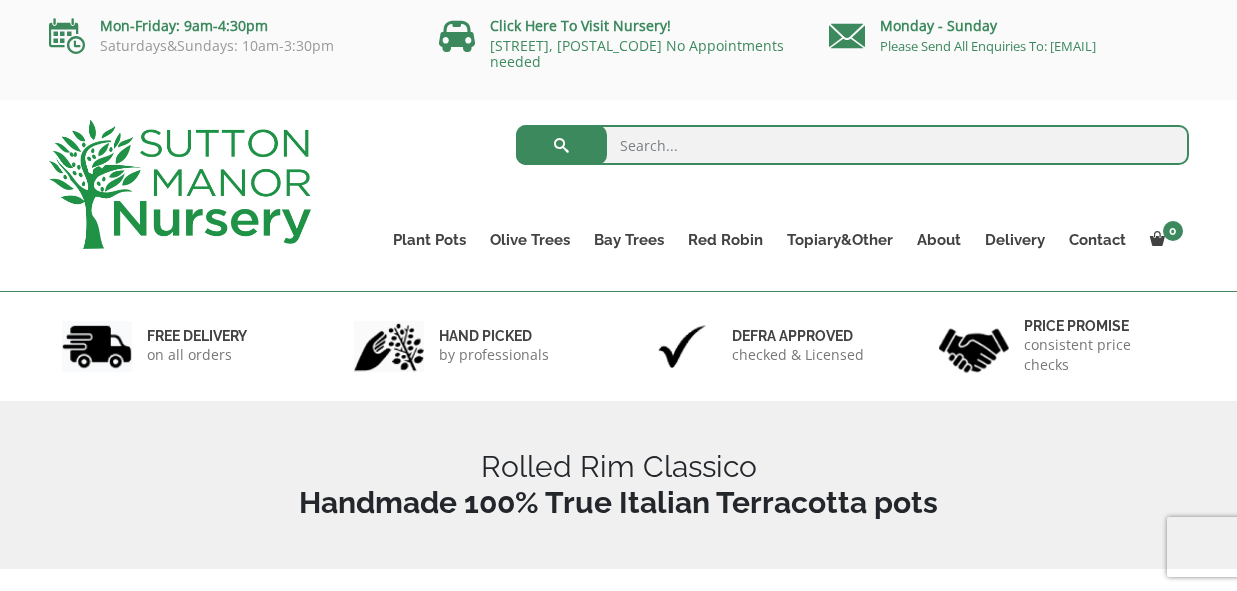 scroll, scrollTop: 0, scrollLeft: 0, axis: both 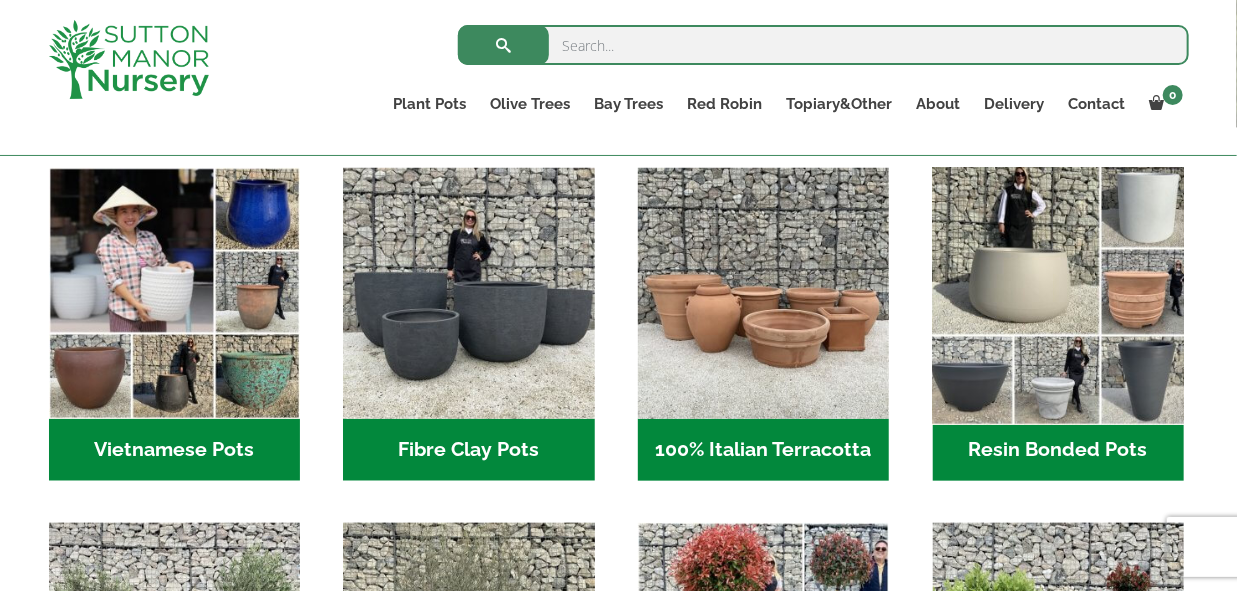 click at bounding box center [1058, 294] 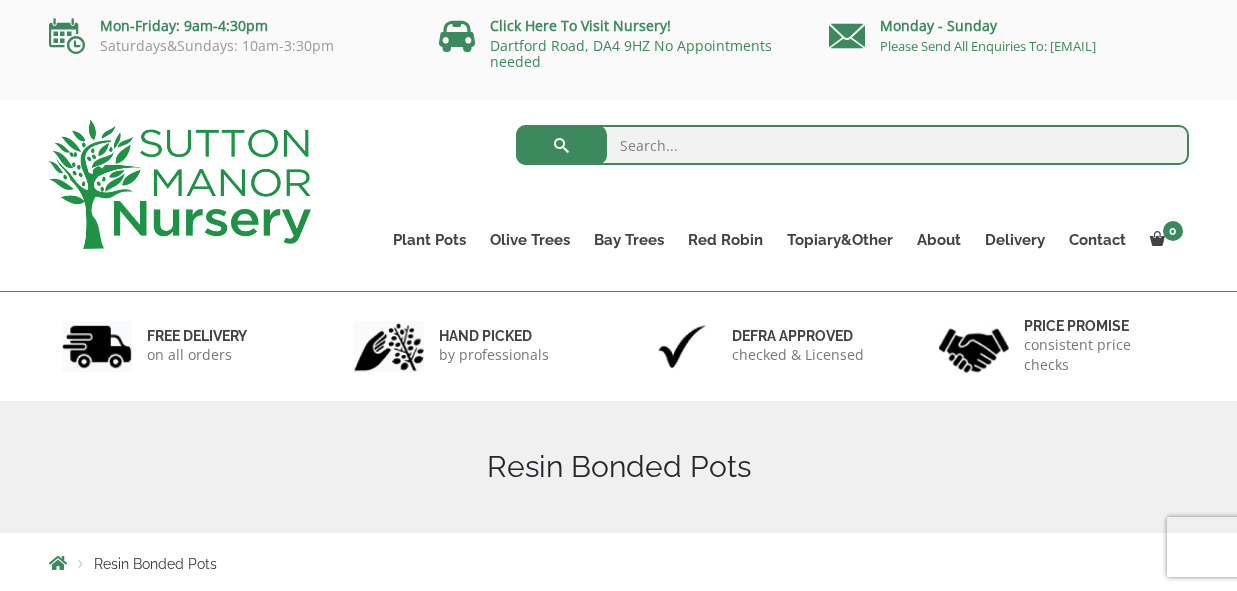scroll, scrollTop: 0, scrollLeft: 0, axis: both 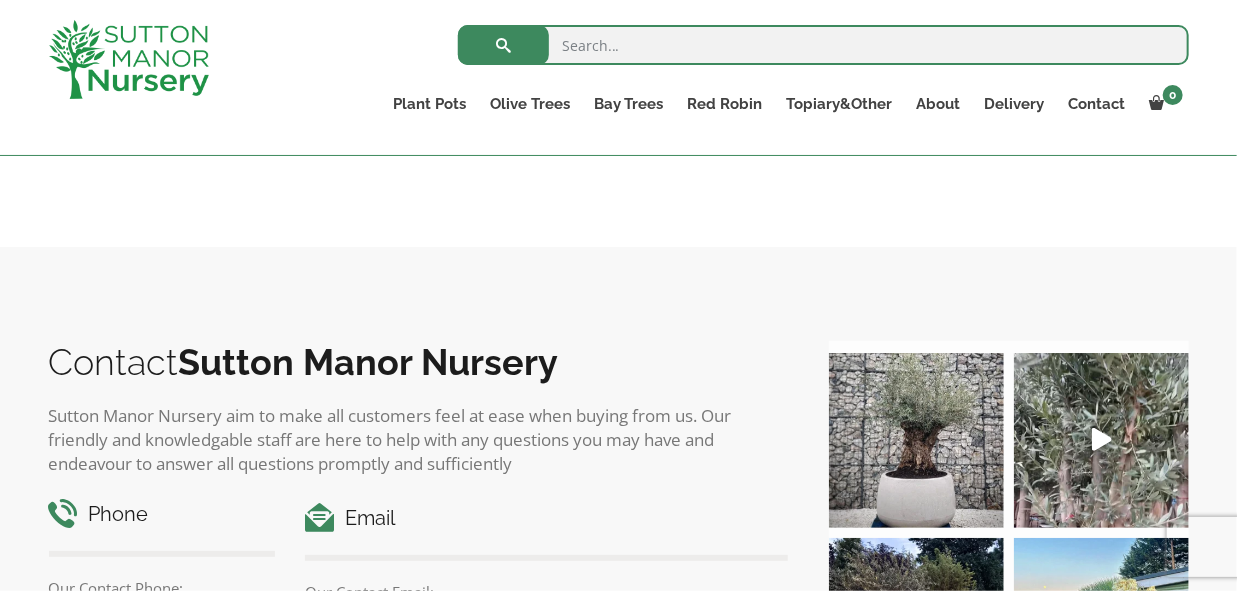 click on "Phone" at bounding box center [162, 514] 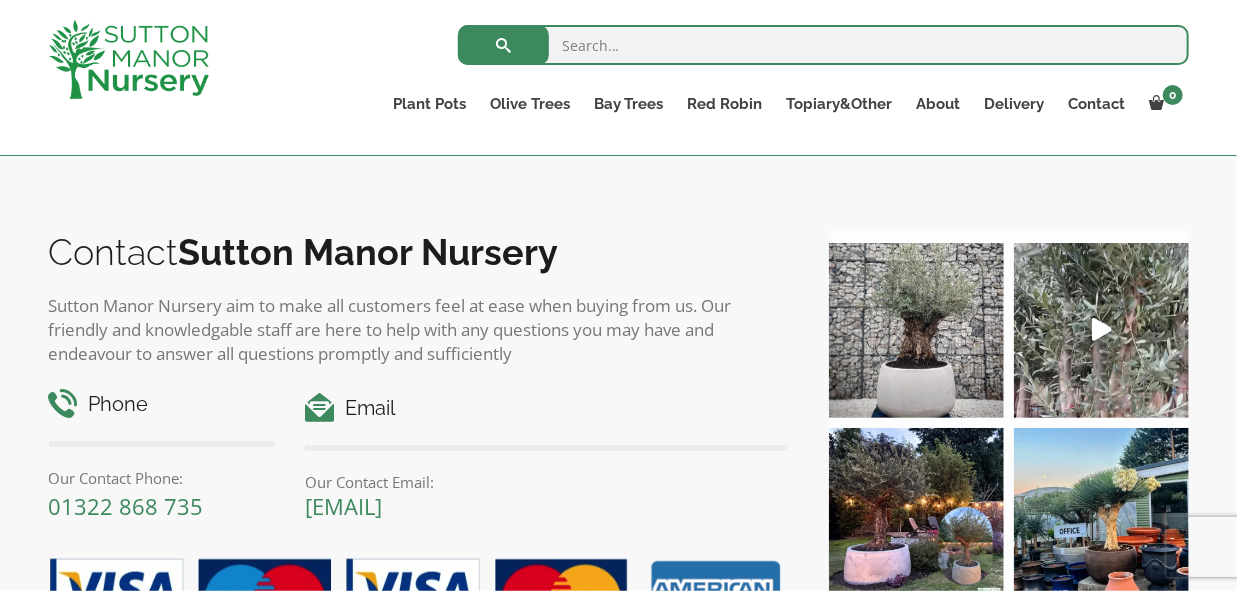 scroll, scrollTop: 3356, scrollLeft: 0, axis: vertical 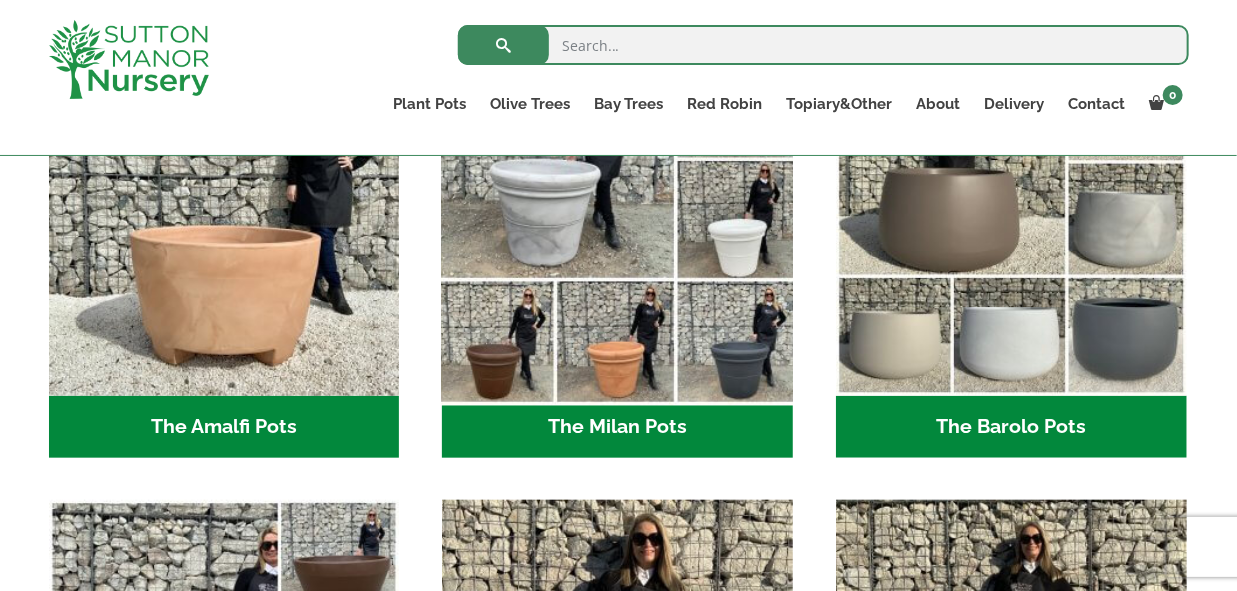 click at bounding box center (618, 221) 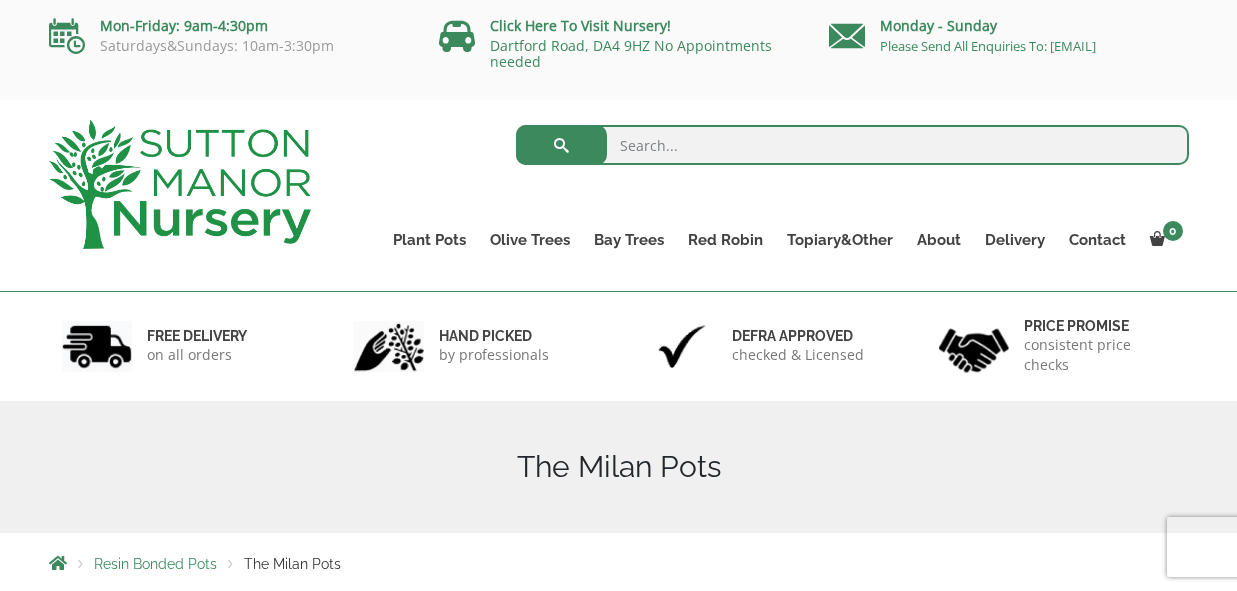 scroll, scrollTop: 0, scrollLeft: 0, axis: both 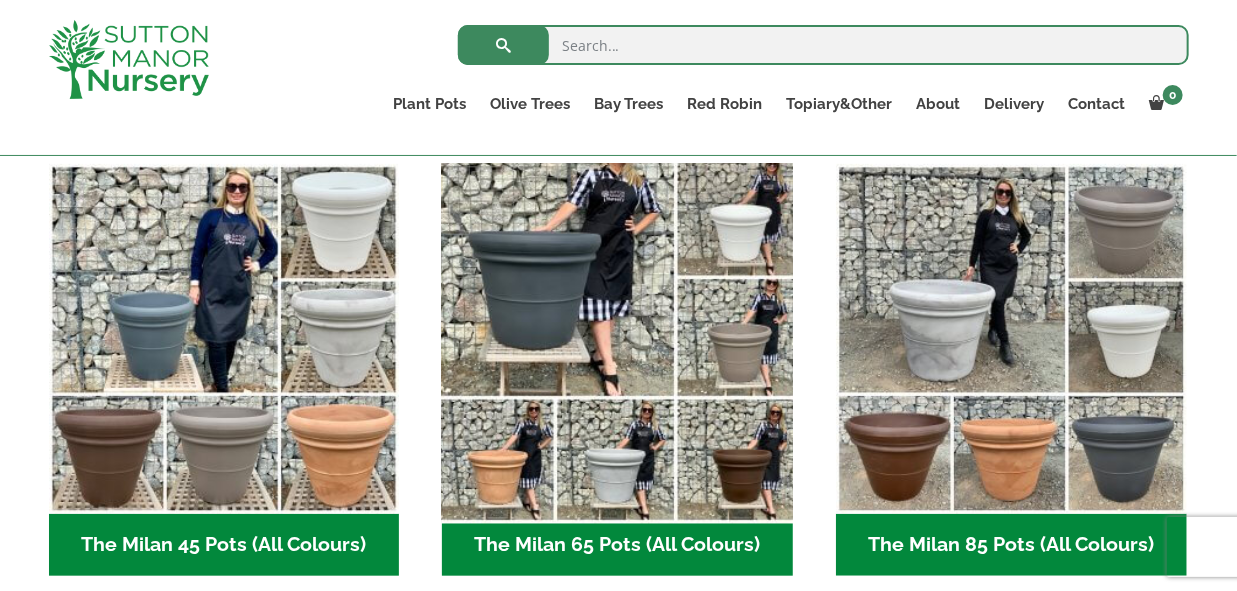 click at bounding box center (618, 339) 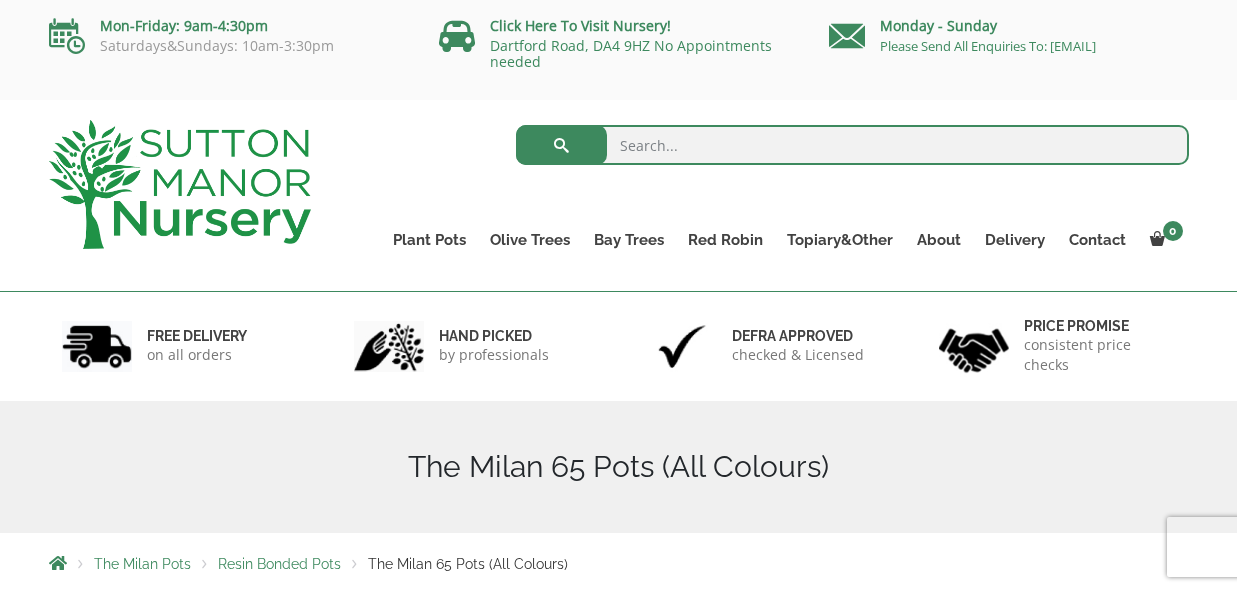 scroll, scrollTop: 0, scrollLeft: 0, axis: both 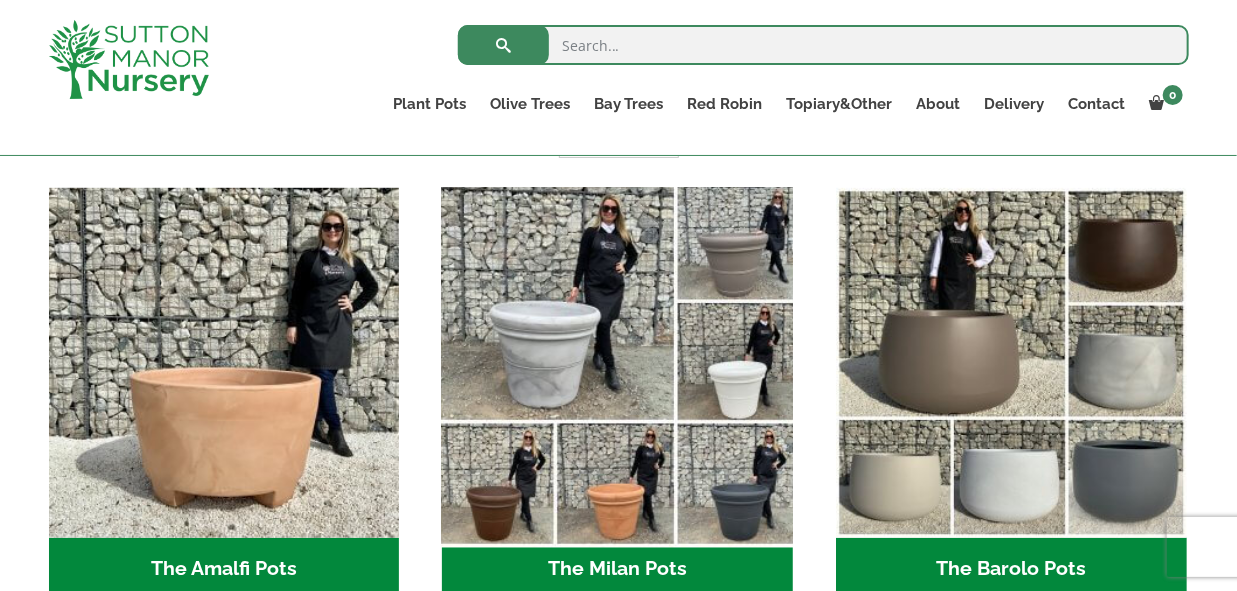 click at bounding box center (618, 363) 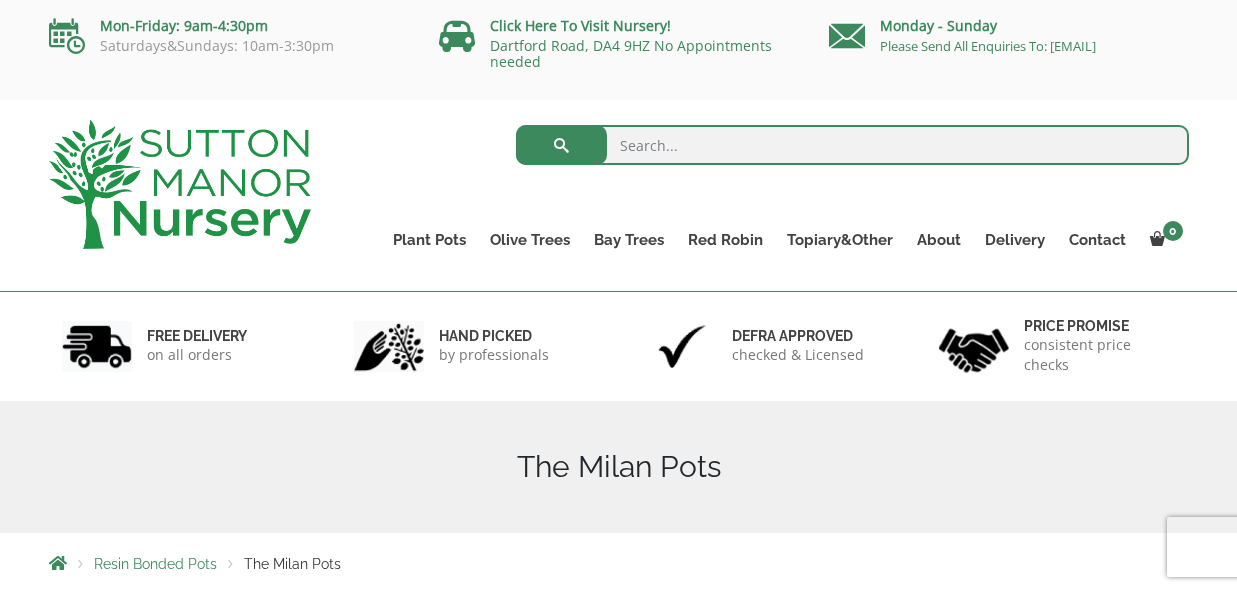 scroll, scrollTop: 0, scrollLeft: 0, axis: both 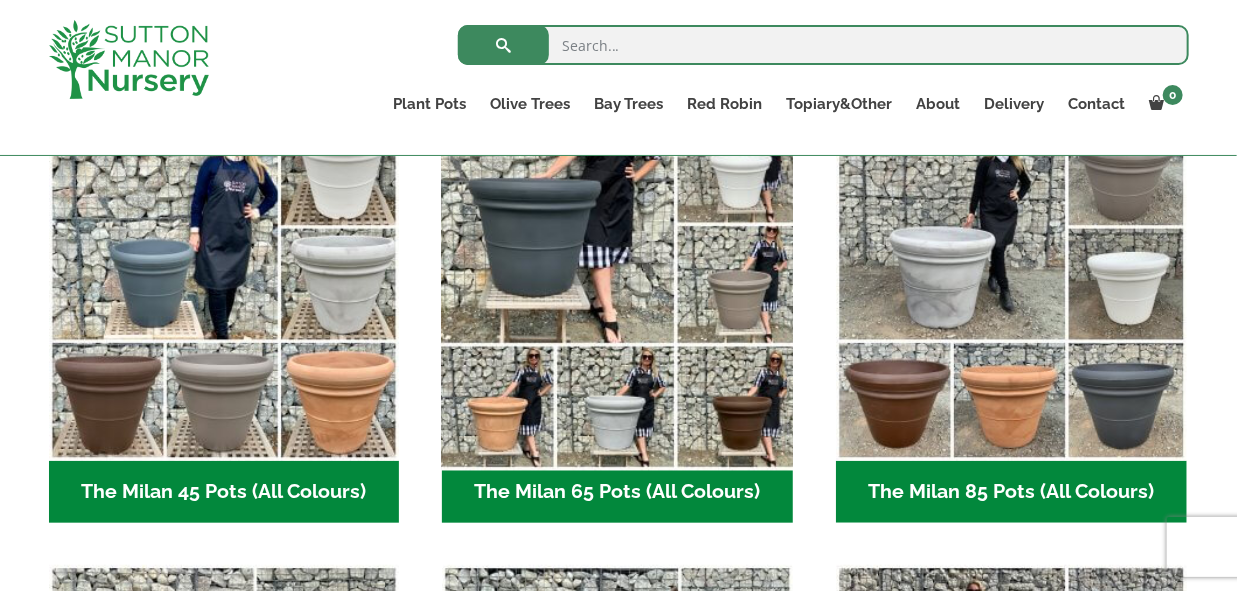 click at bounding box center (618, 286) 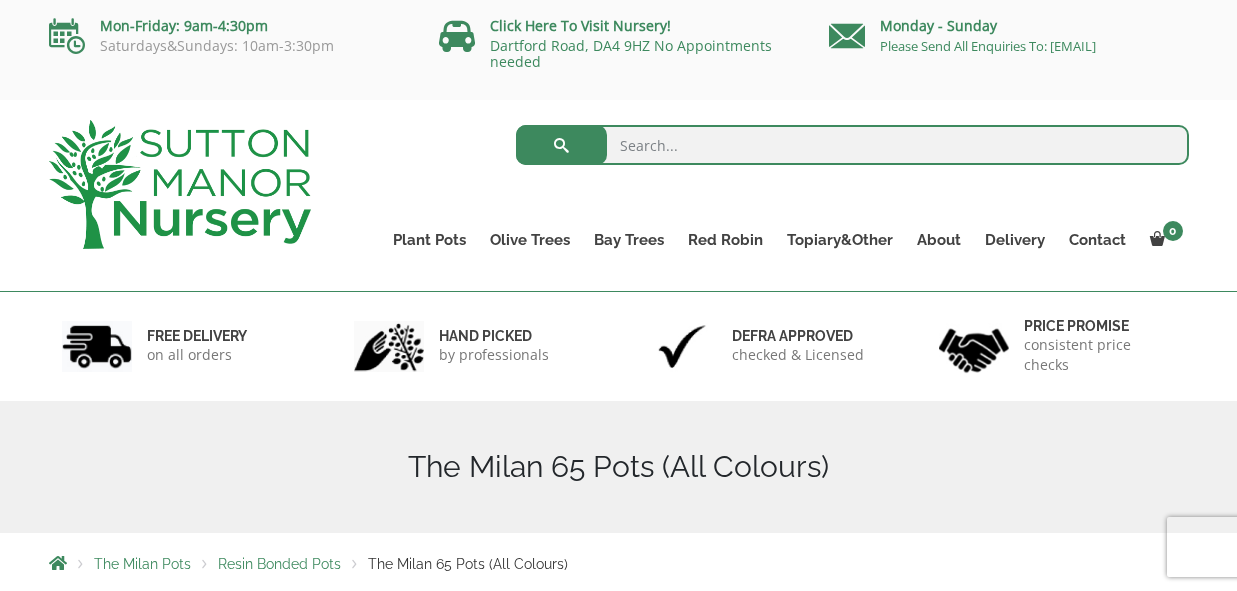 scroll, scrollTop: 0, scrollLeft: 0, axis: both 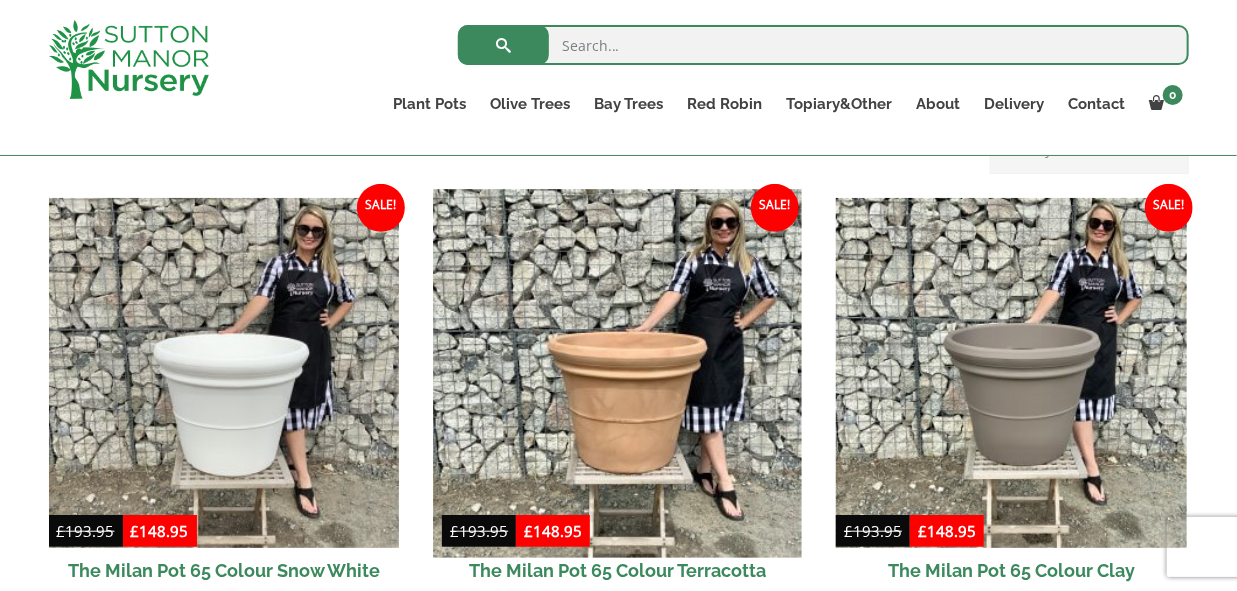 click at bounding box center (618, 373) 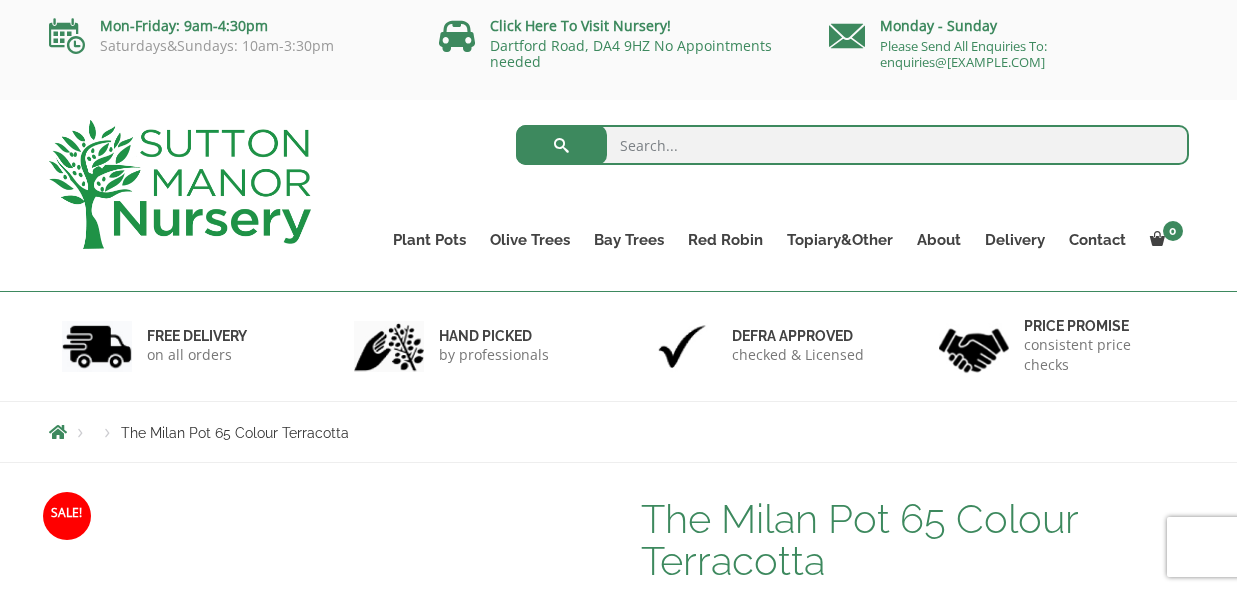 scroll, scrollTop: 0, scrollLeft: 0, axis: both 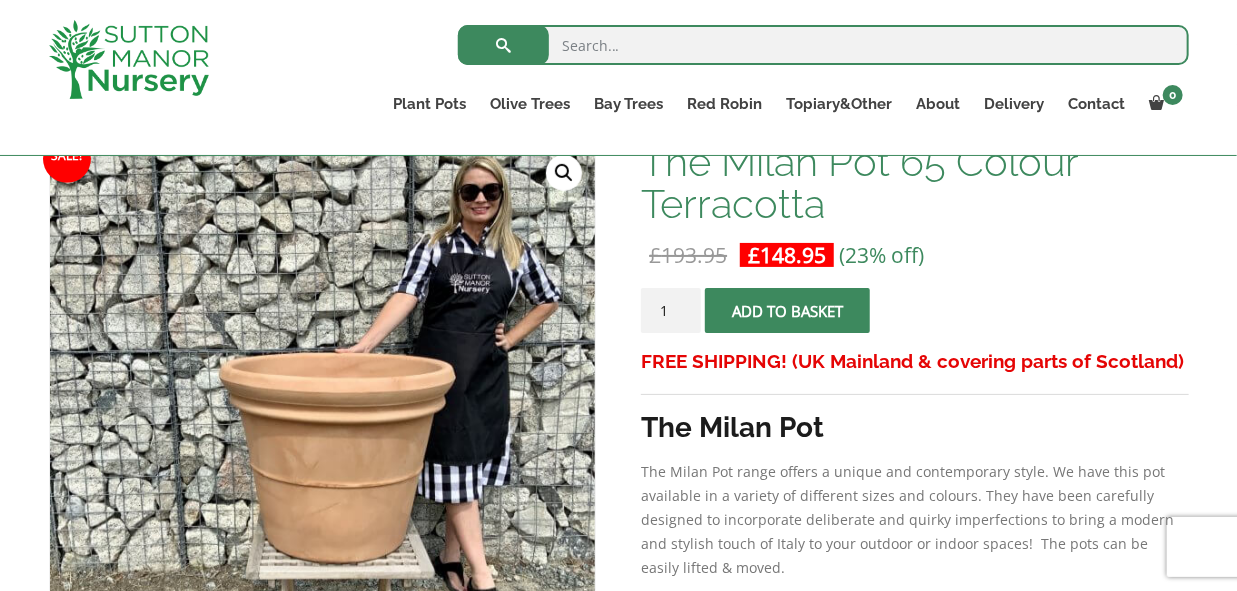 click at bounding box center [823, 45] 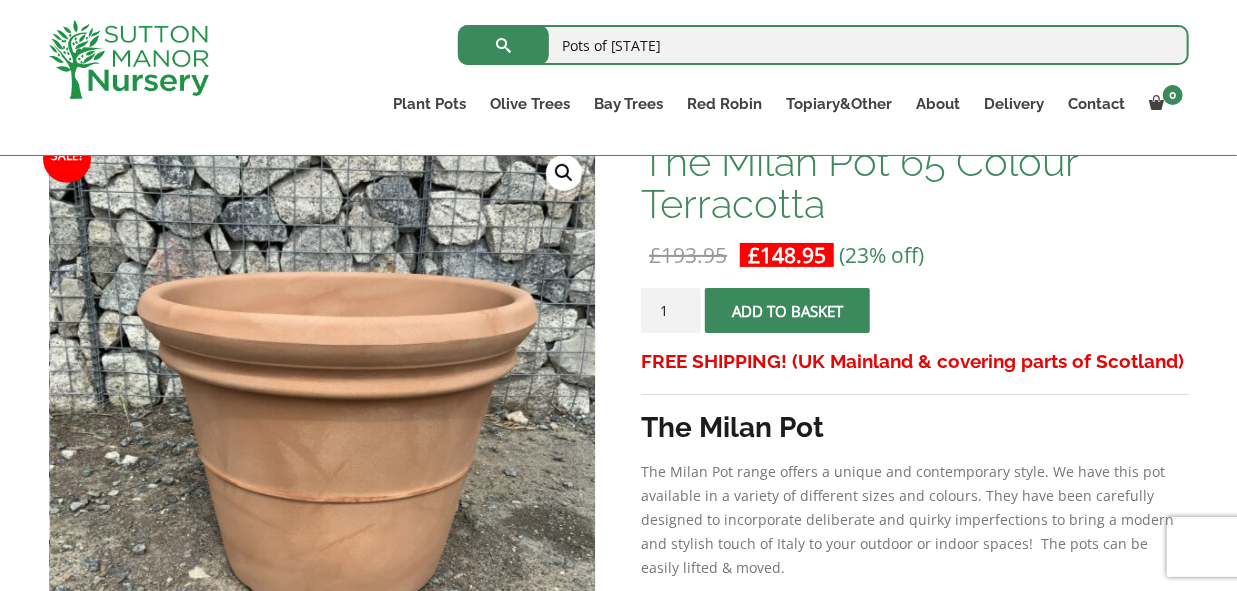 type on "Pots of [STATE]" 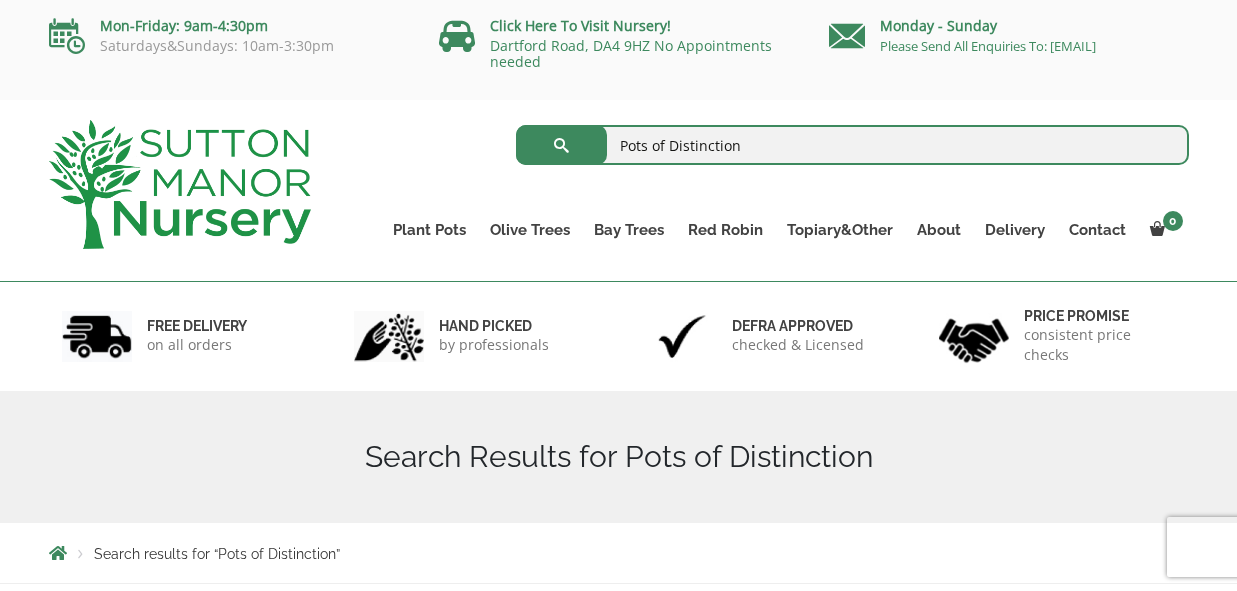 scroll, scrollTop: 0, scrollLeft: 0, axis: both 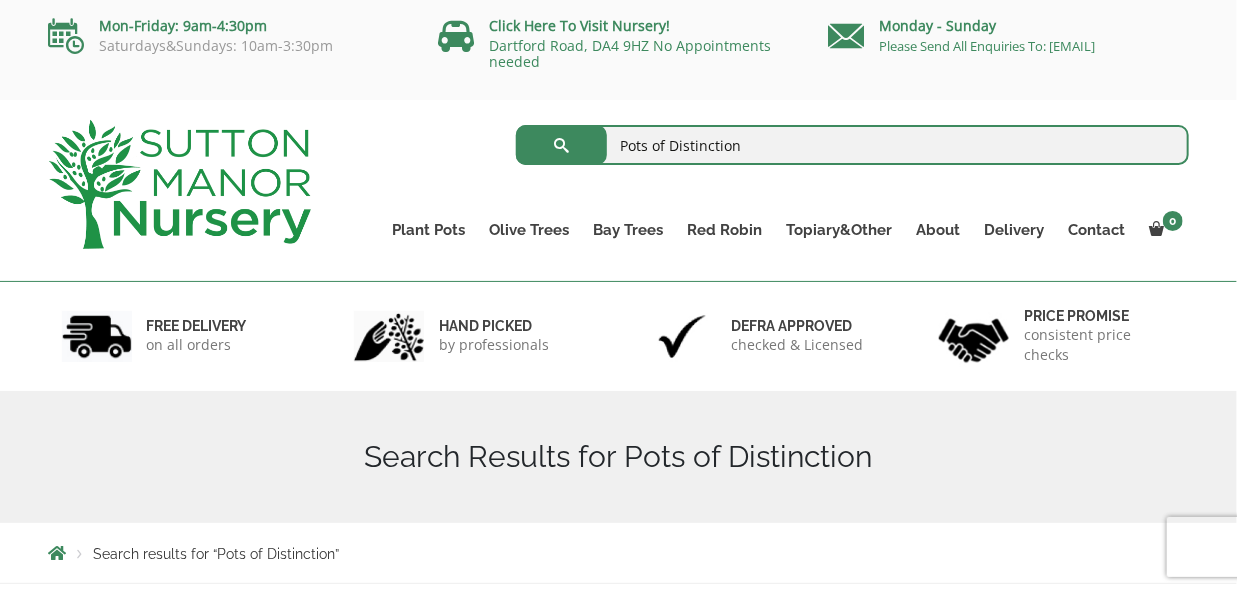 click on "Search Results for Pots of Distinction" at bounding box center (619, 457) 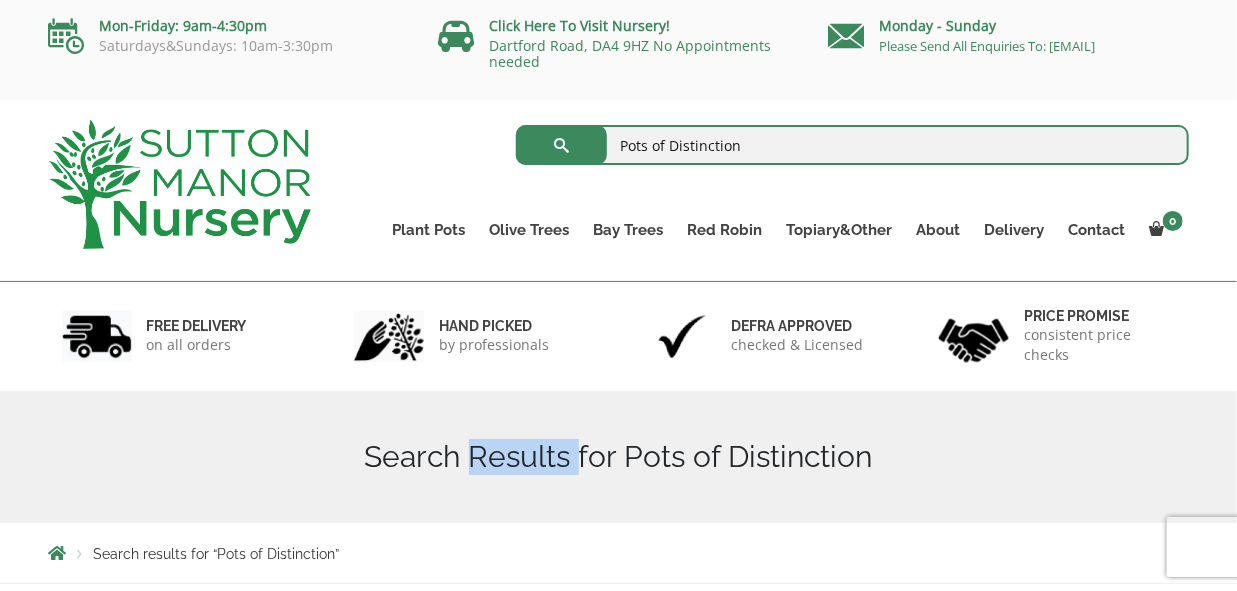 click on "Search Results for Pots of Distinction" at bounding box center (619, 457) 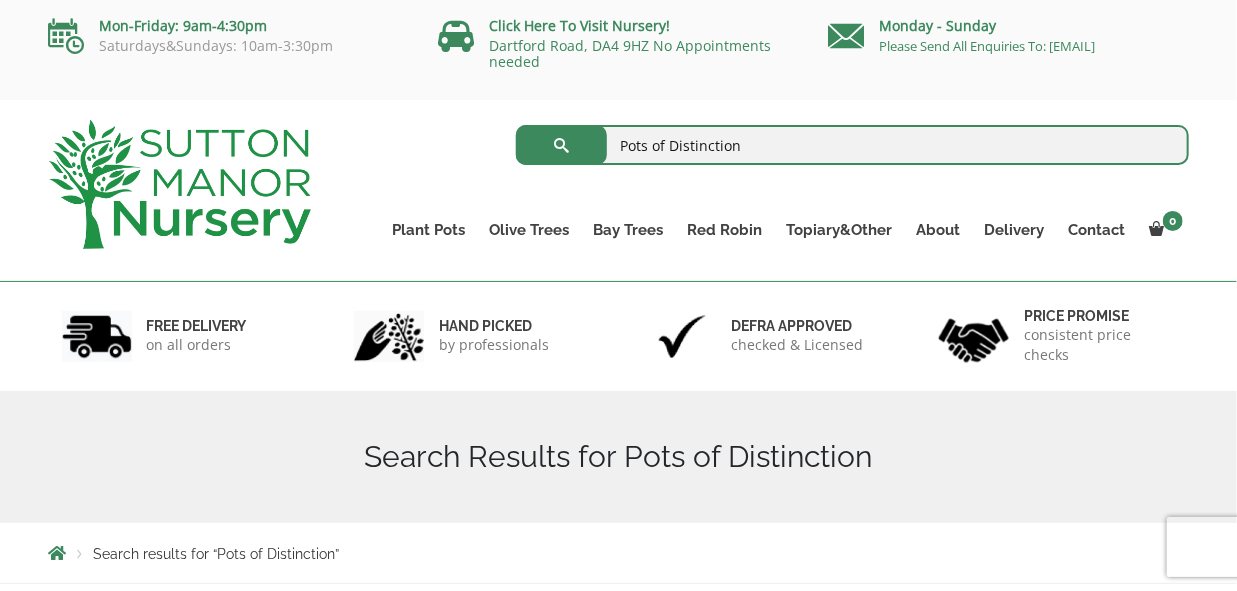 click on "Pots of [STATE]" at bounding box center (852, 145) 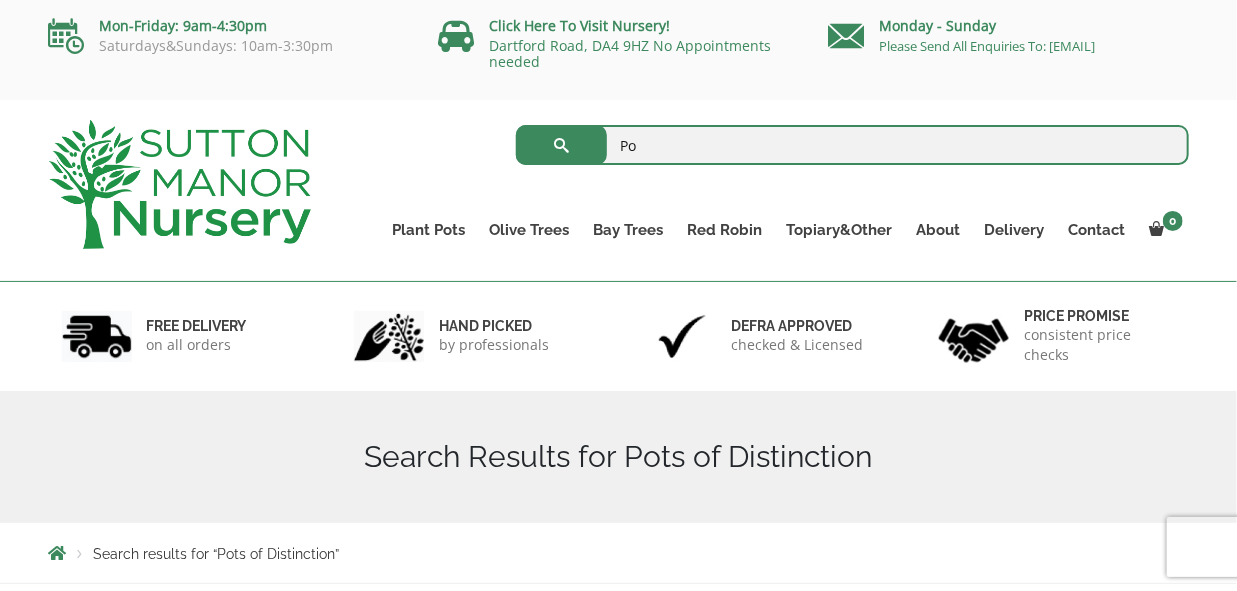 type on "P" 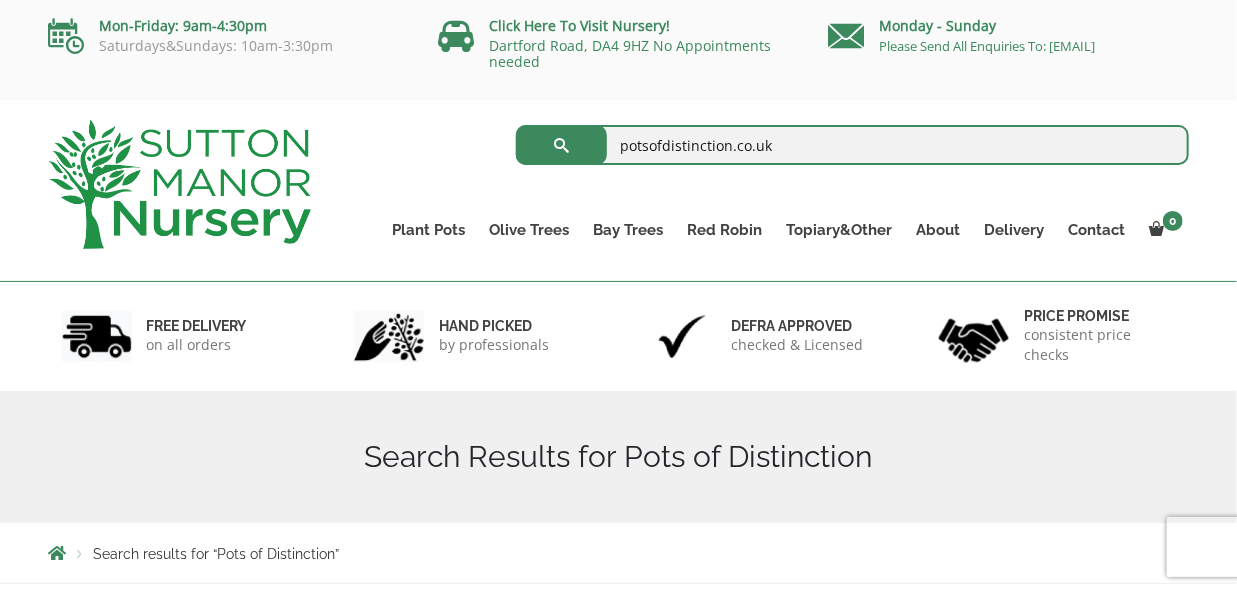 type on "potsofdistinction.co.uk" 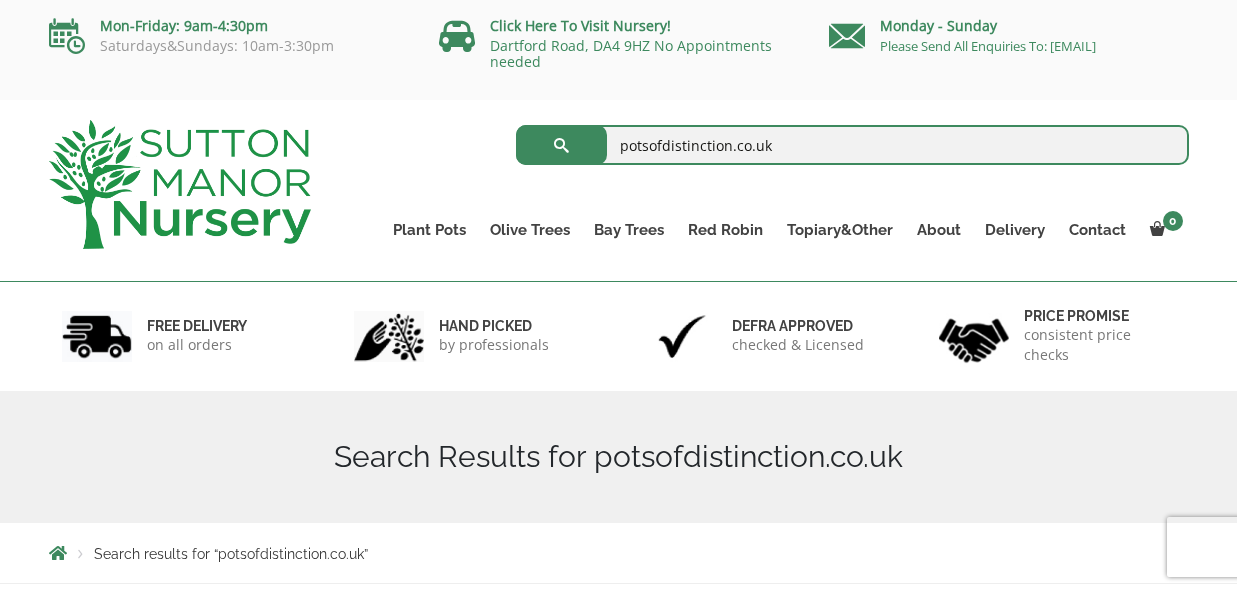 scroll, scrollTop: 0, scrollLeft: 0, axis: both 